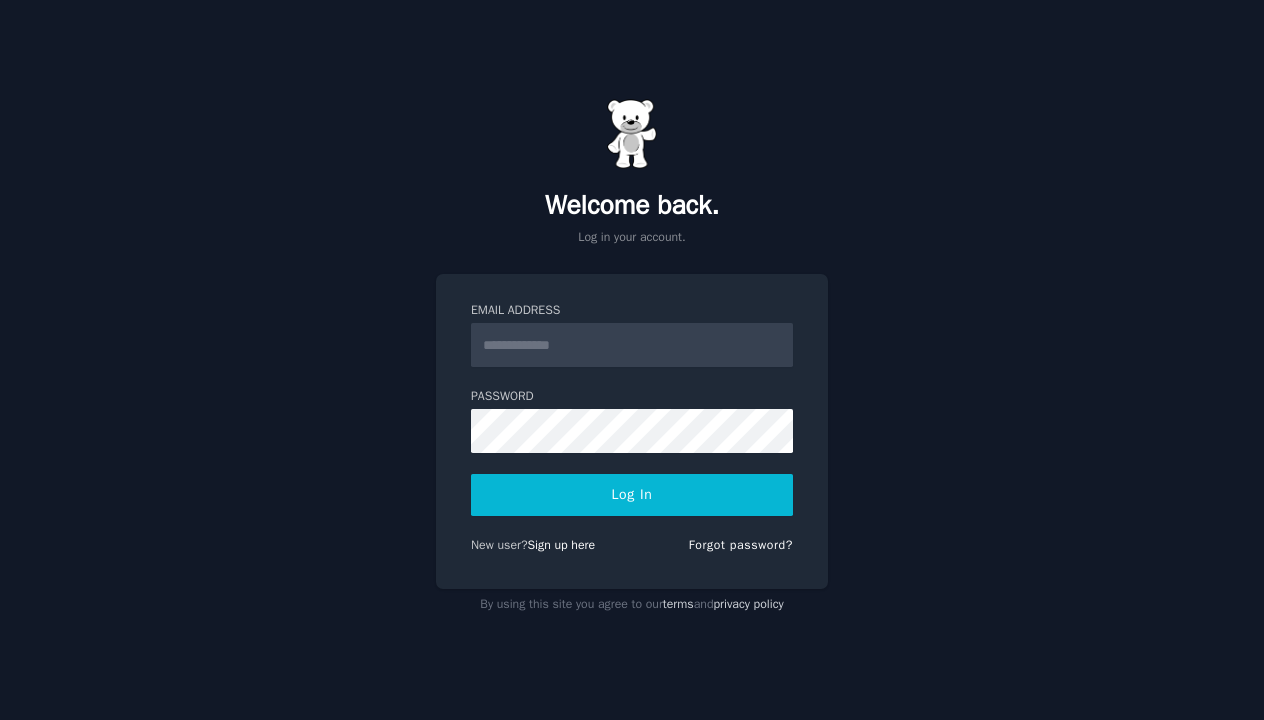 scroll, scrollTop: 0, scrollLeft: 0, axis: both 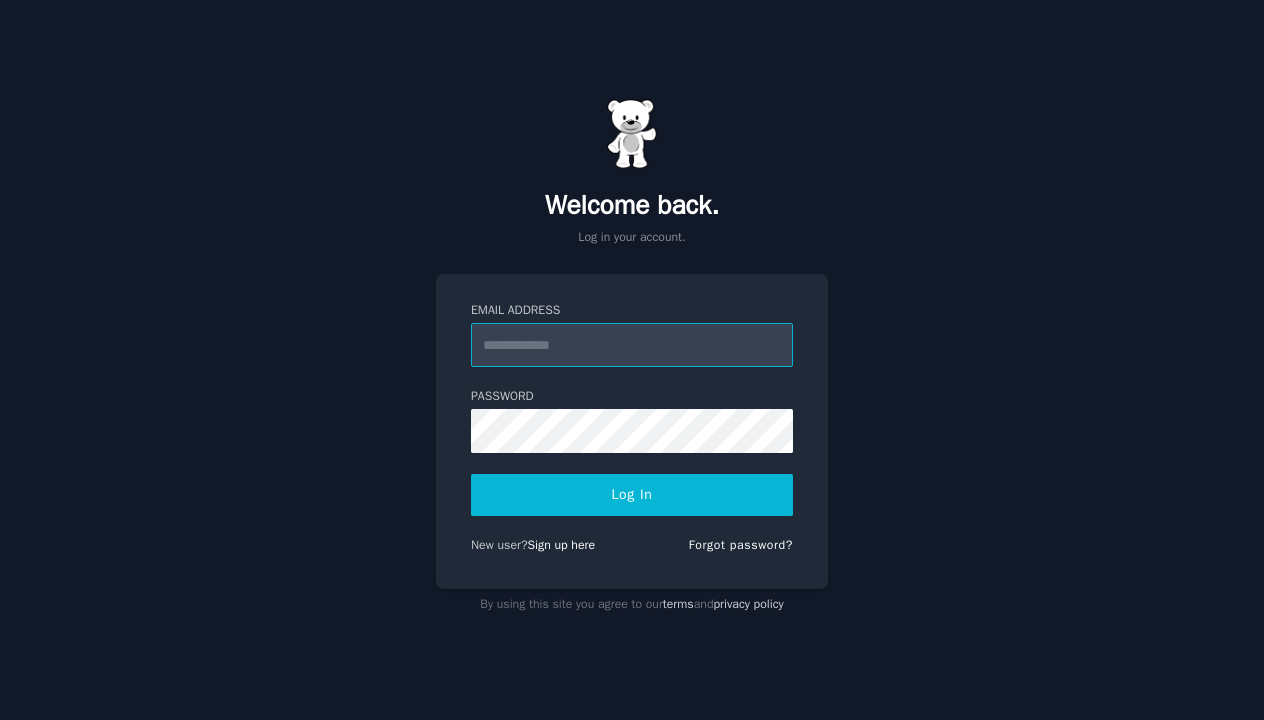 click on "Email Address" at bounding box center (632, 345) 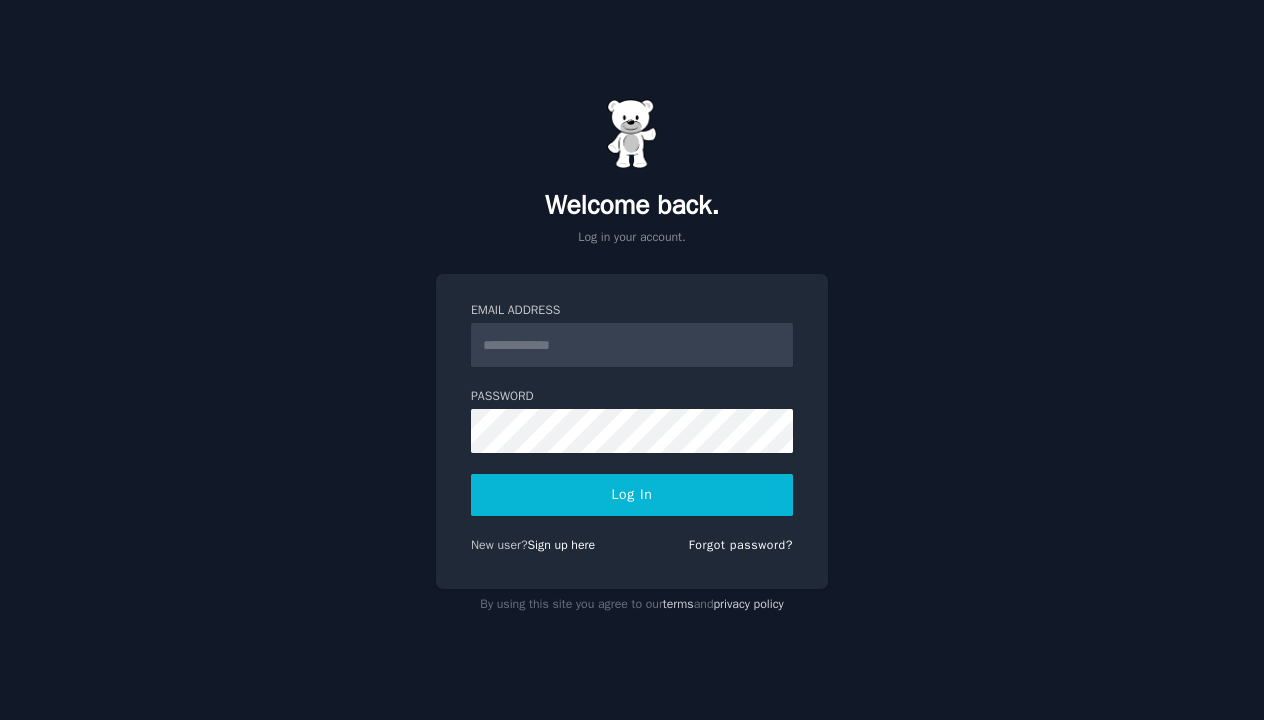 click on "New user?  Sign up here" at bounding box center (533, 546) 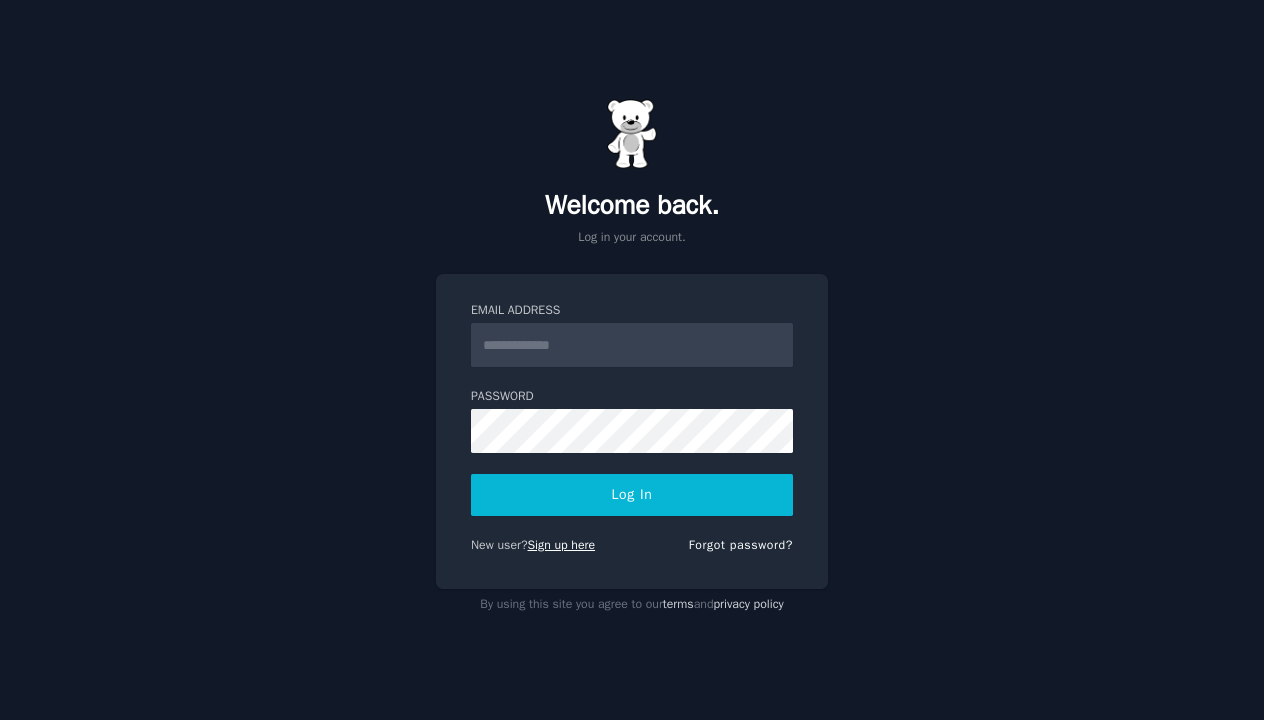 click on "Sign up here" at bounding box center (562, 545) 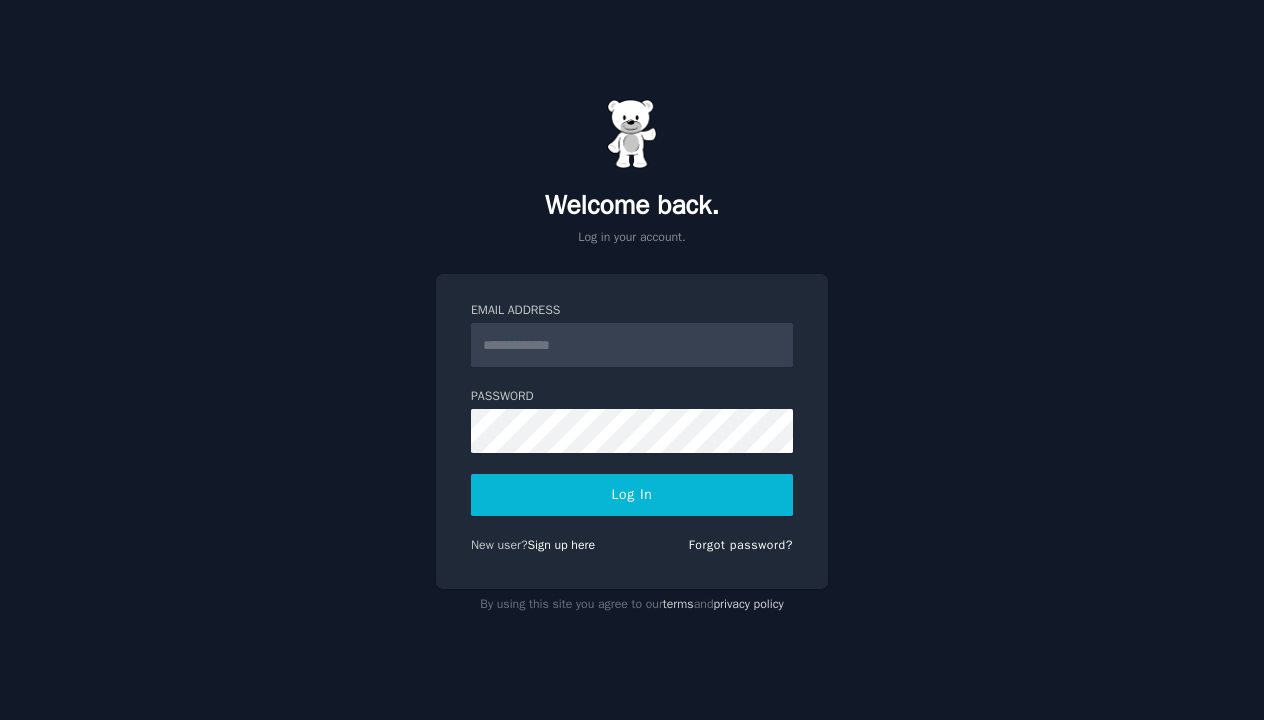 scroll, scrollTop: 0, scrollLeft: 0, axis: both 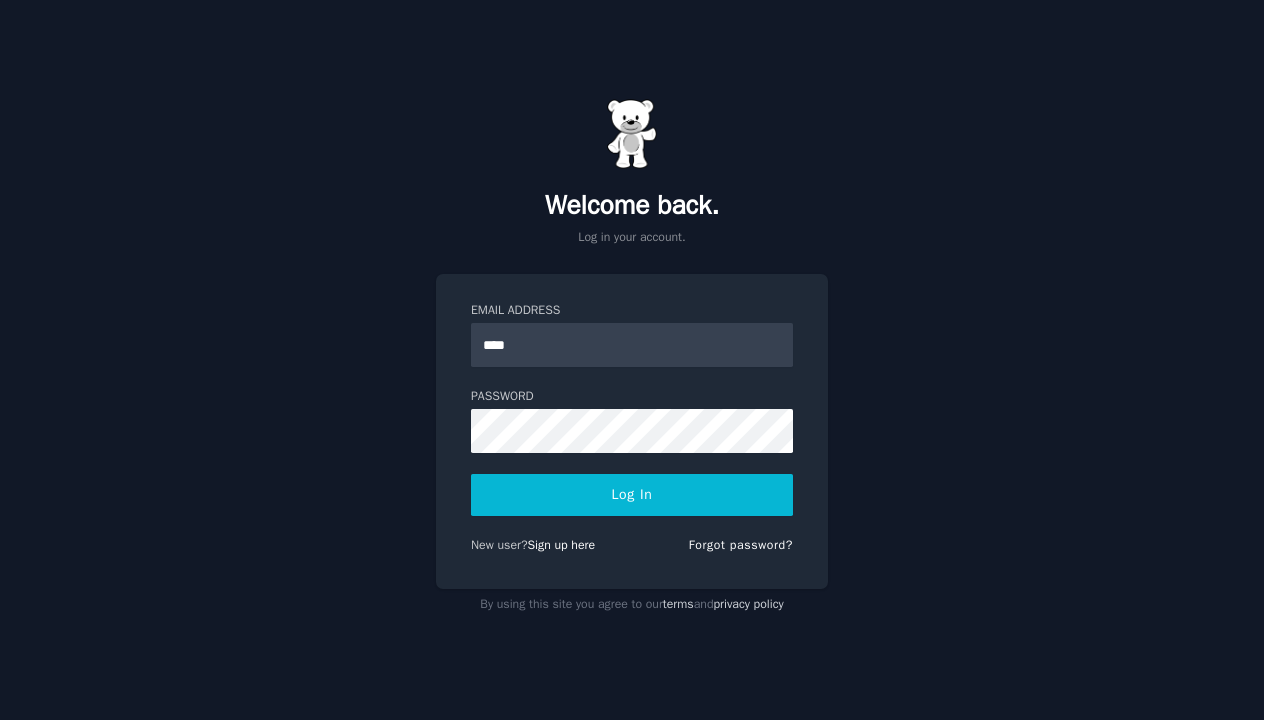type on "**********" 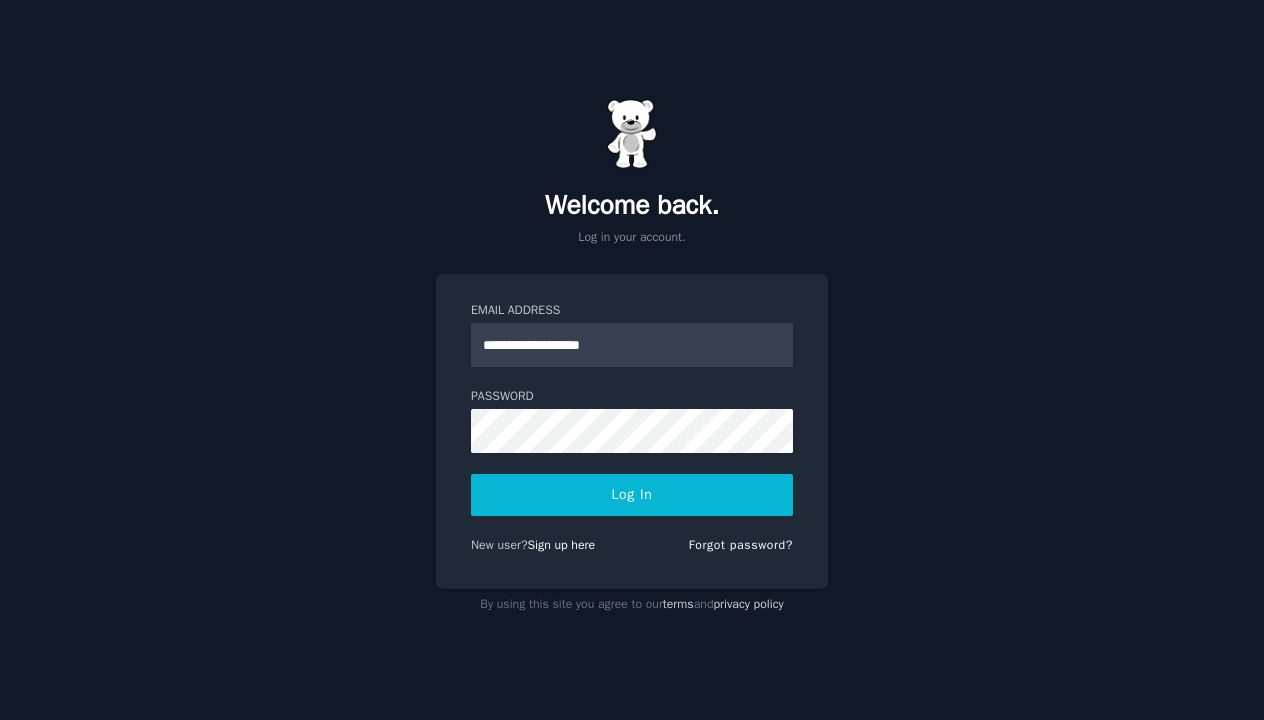 click on "Log In" at bounding box center [632, 495] 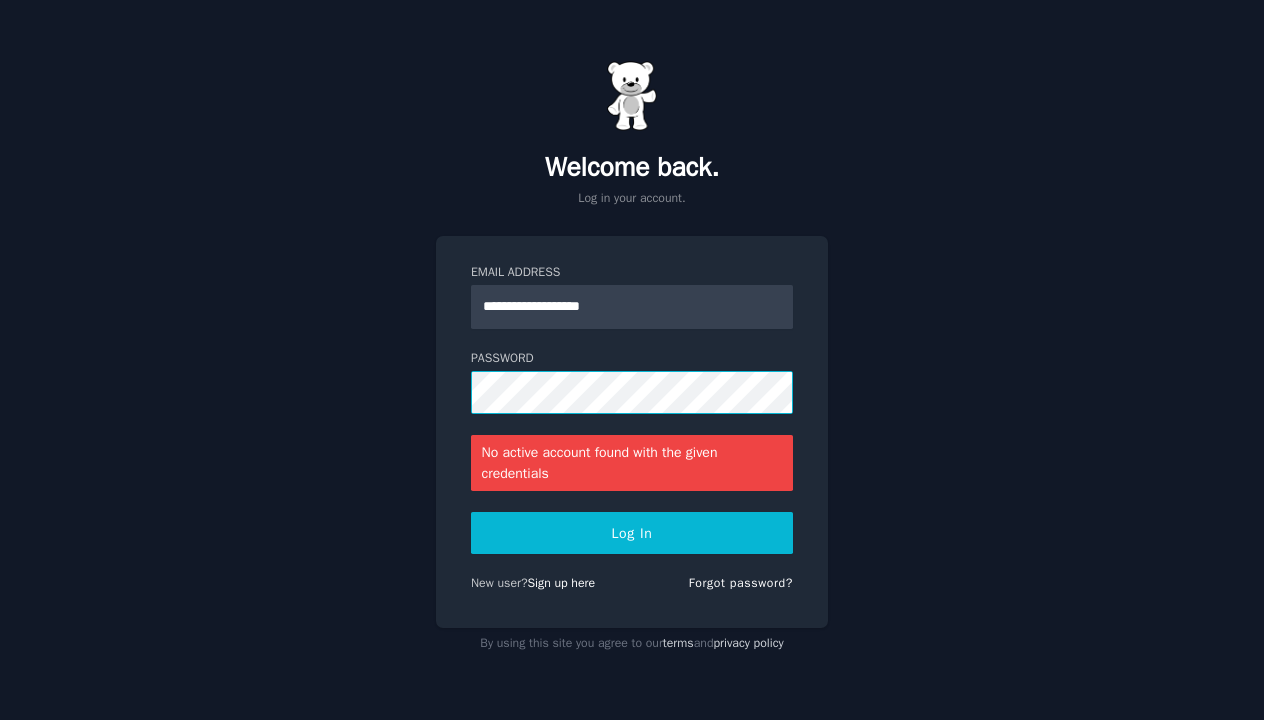 click on "Log In" at bounding box center (632, 533) 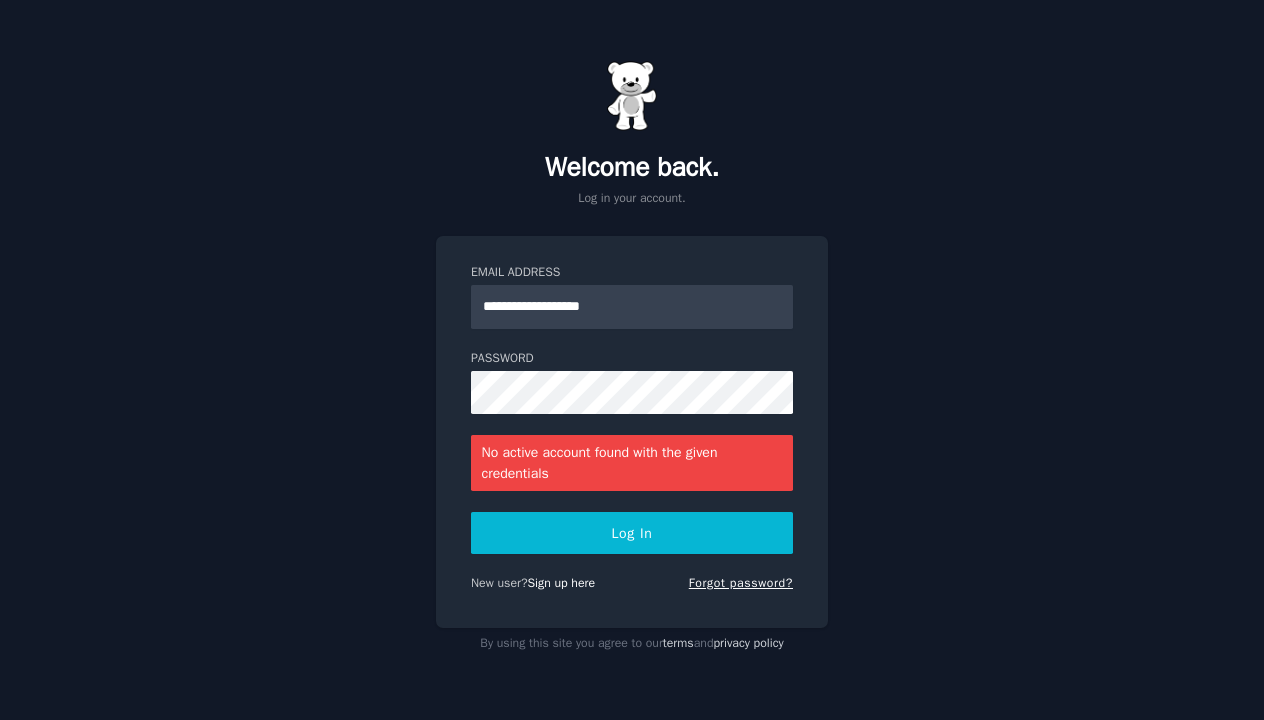 click on "Forgot password?" at bounding box center [741, 583] 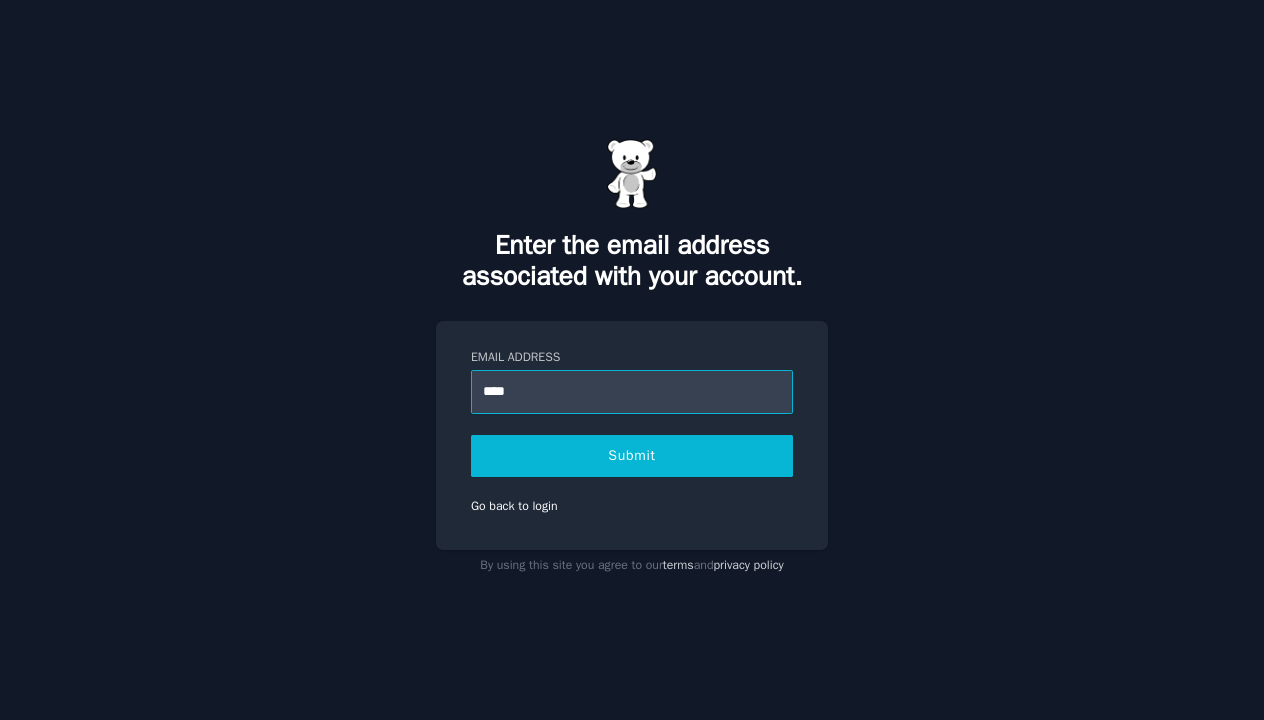 type on "**********" 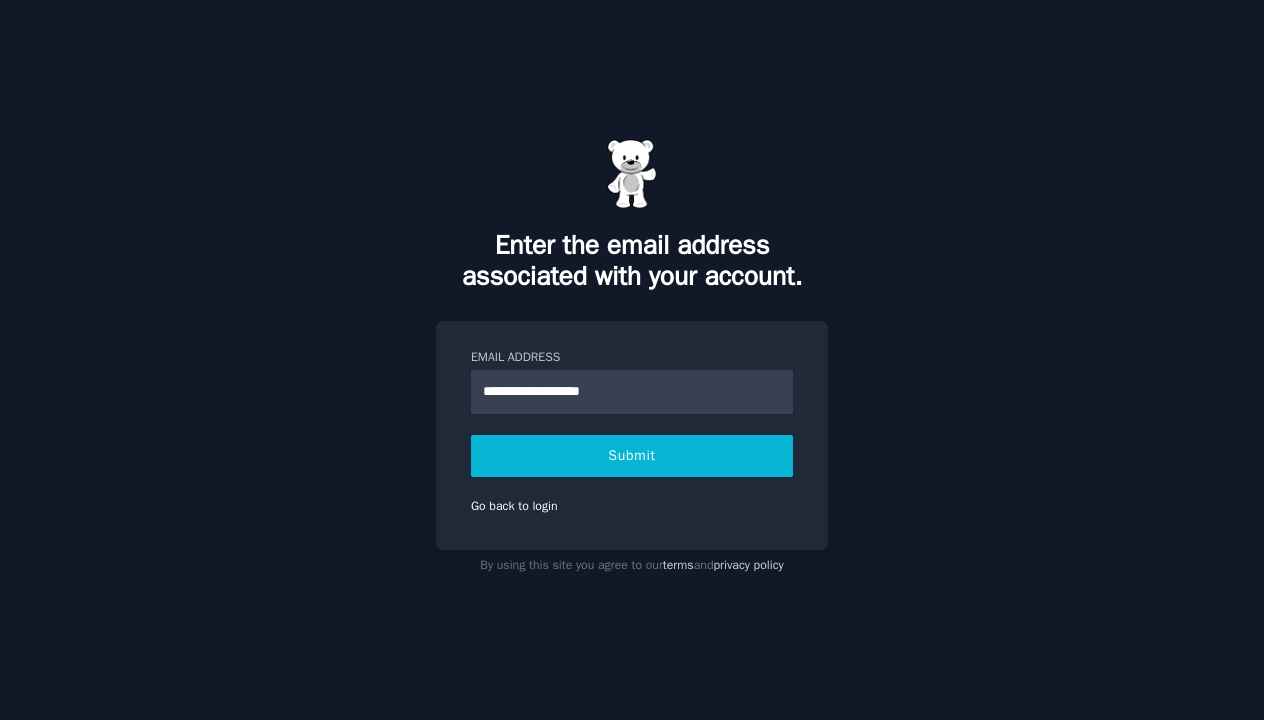 click on "Submit" at bounding box center (632, 456) 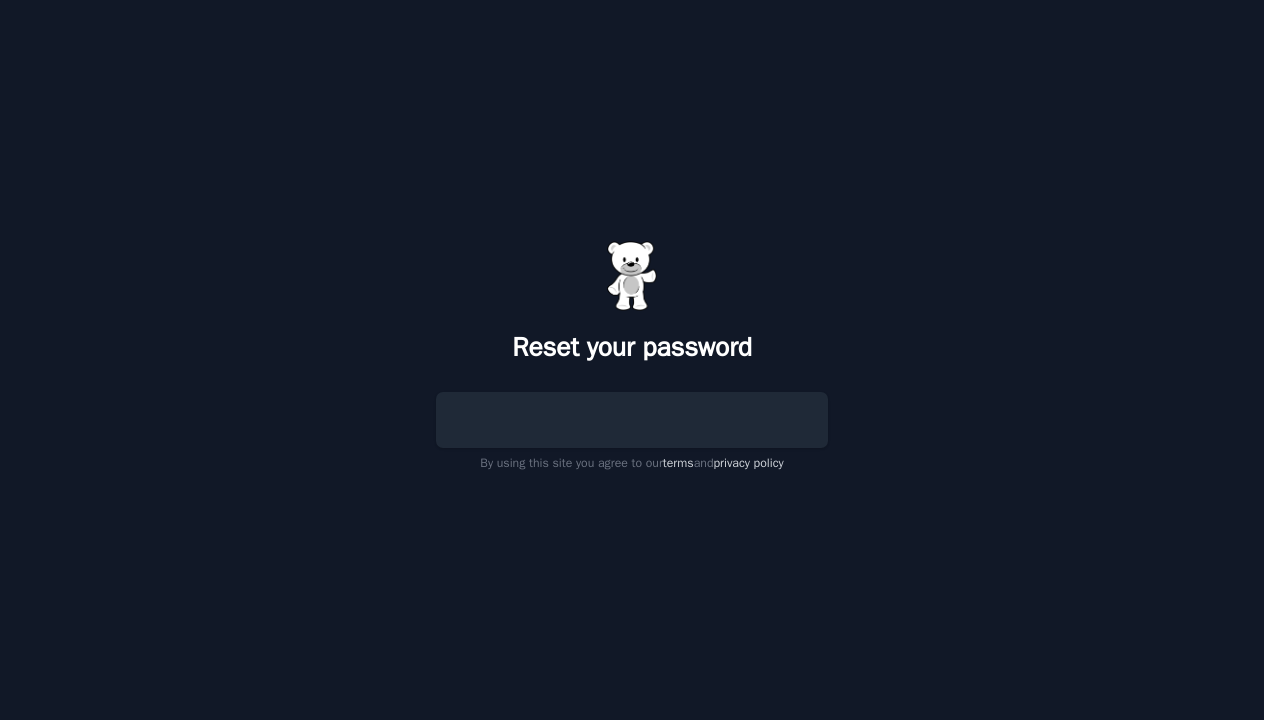 scroll, scrollTop: 0, scrollLeft: 0, axis: both 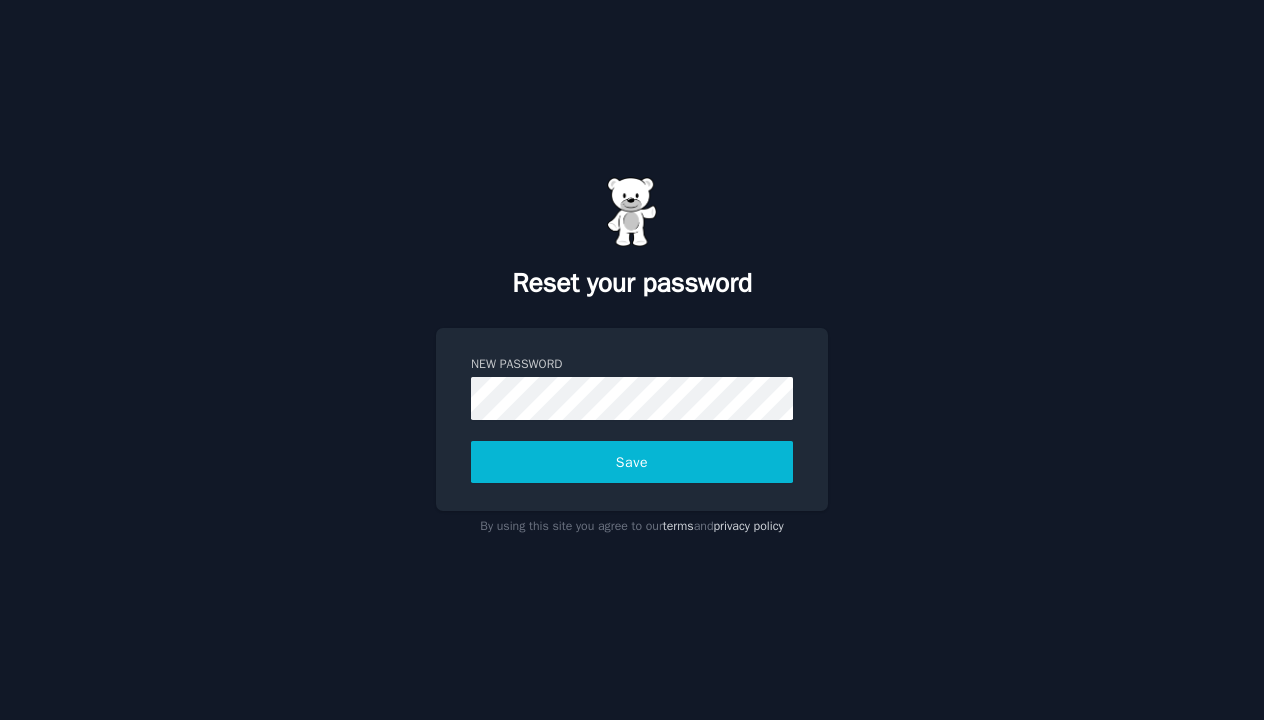 click on "New Password Save" at bounding box center [632, 419] 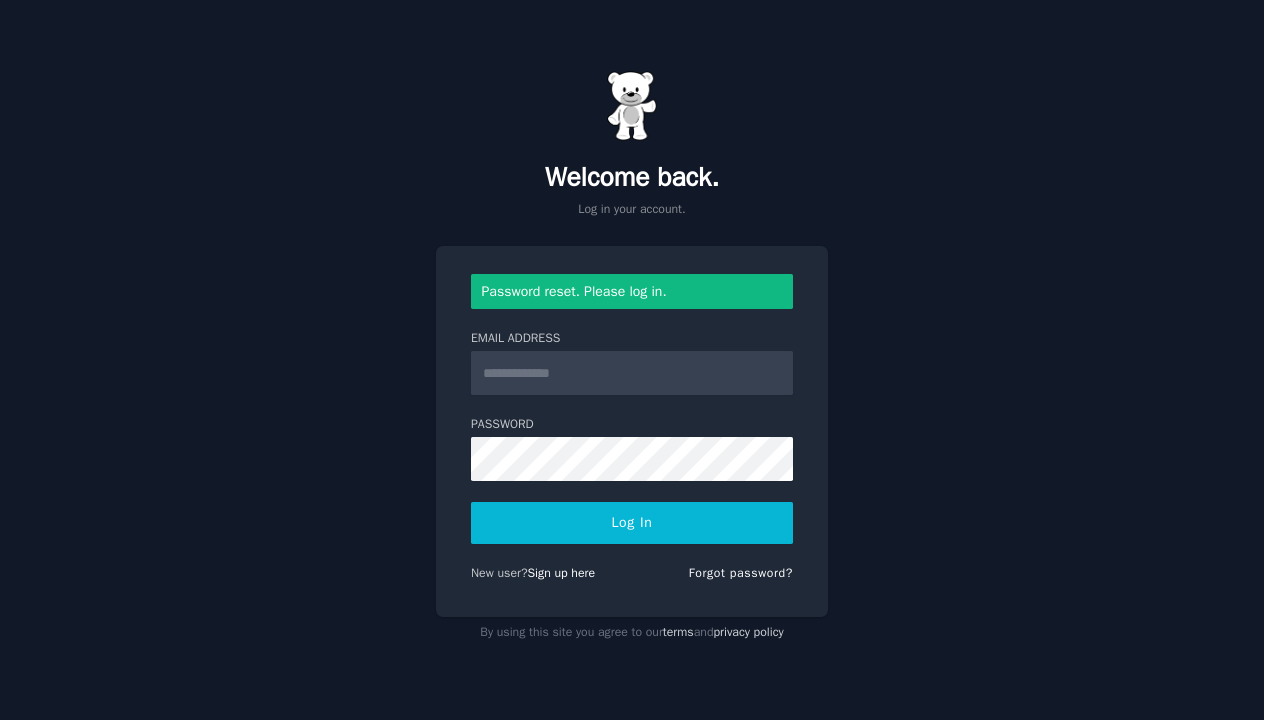 scroll, scrollTop: 0, scrollLeft: 0, axis: both 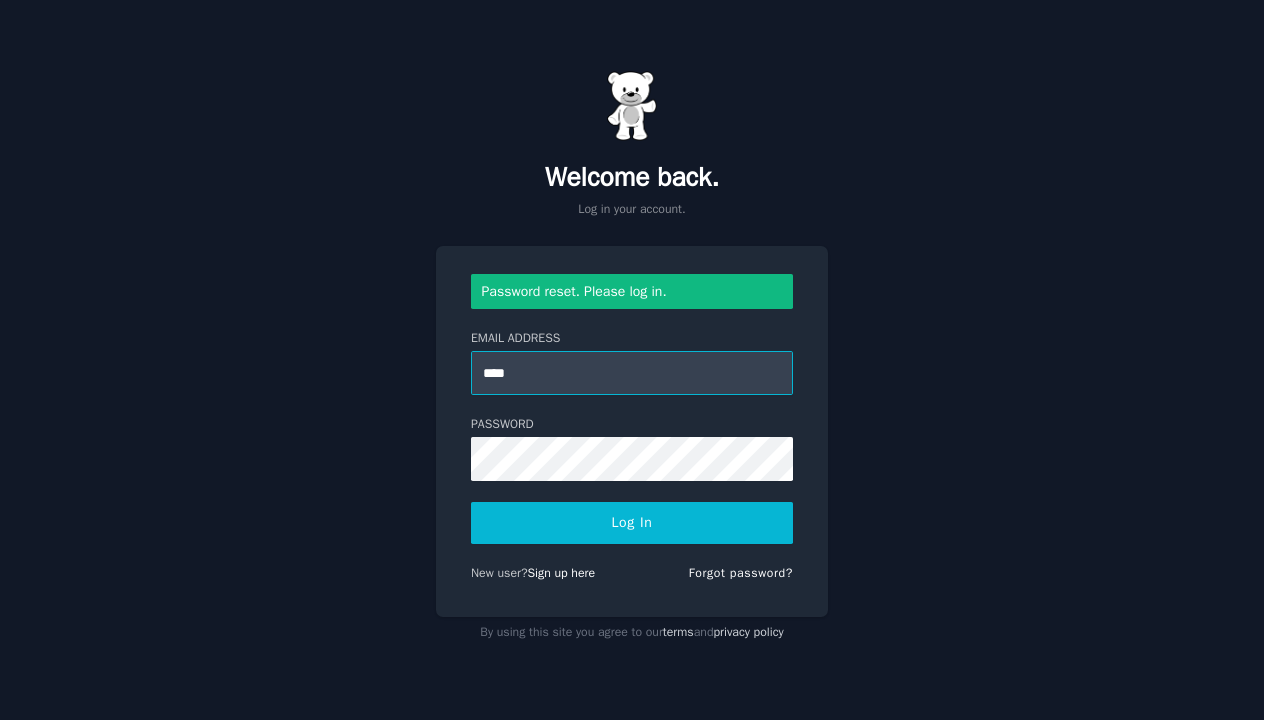 type on "**********" 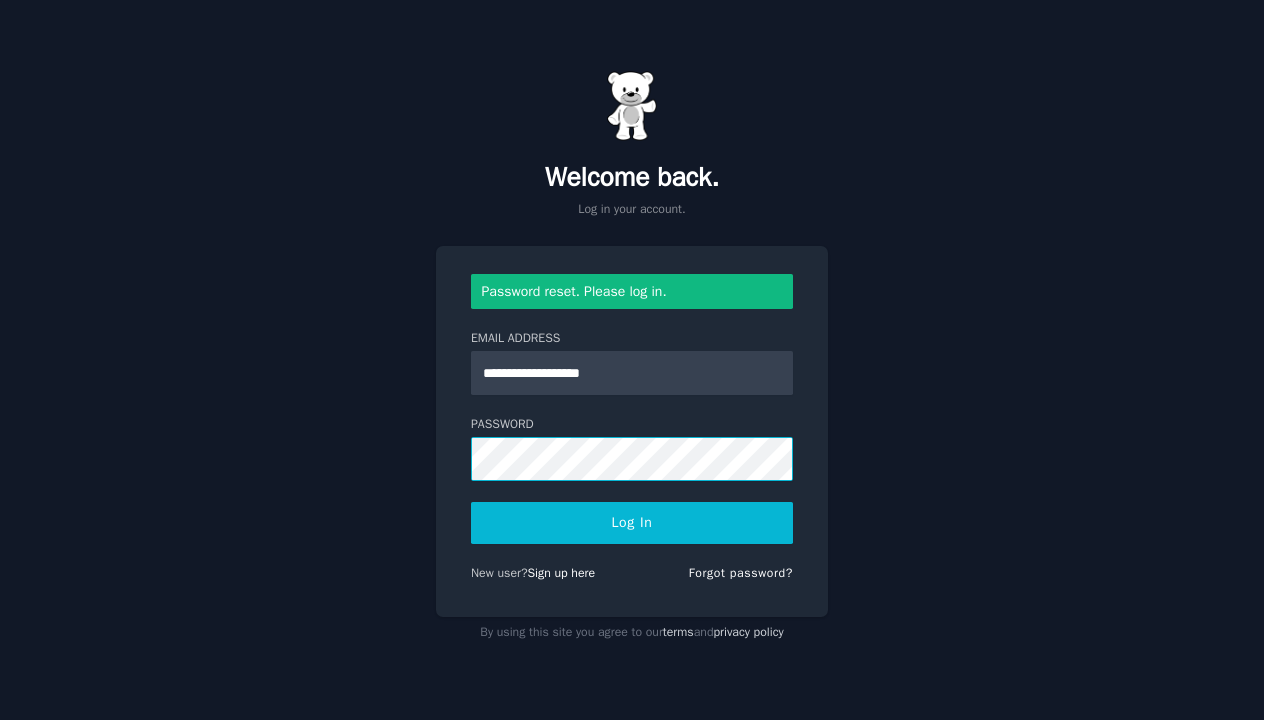 click on "Log In" at bounding box center [632, 523] 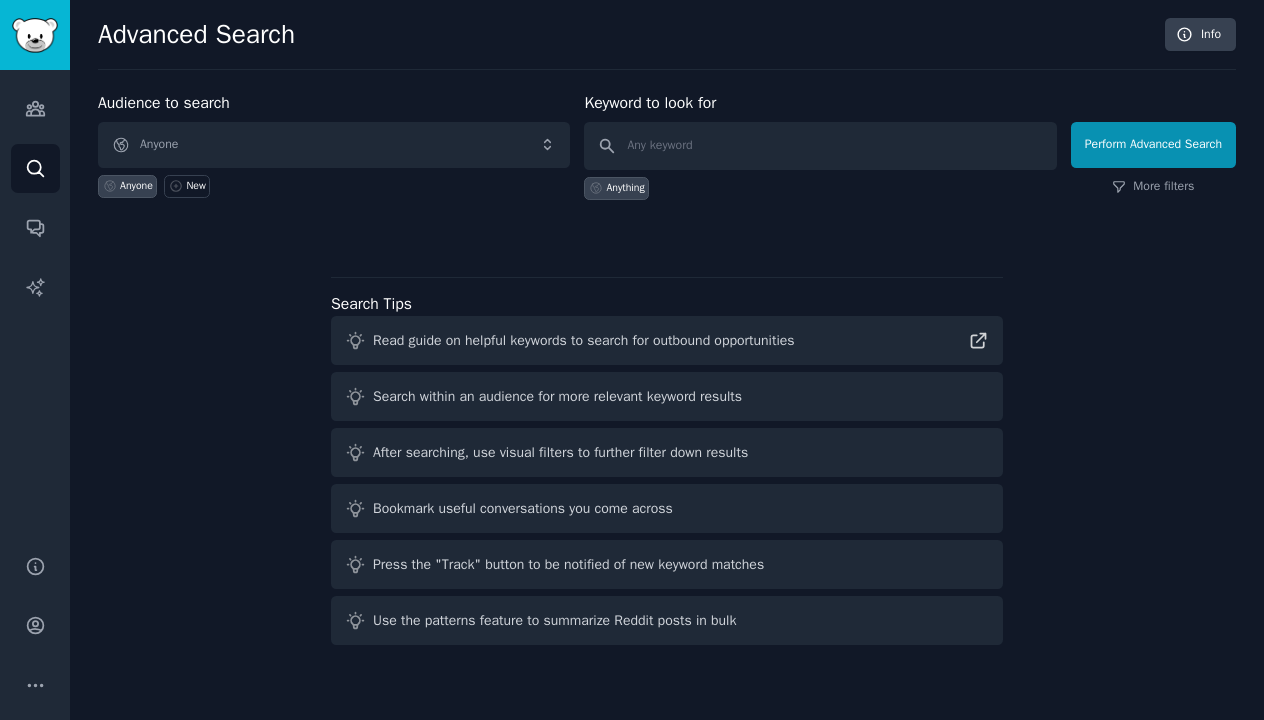 scroll, scrollTop: 0, scrollLeft: 0, axis: both 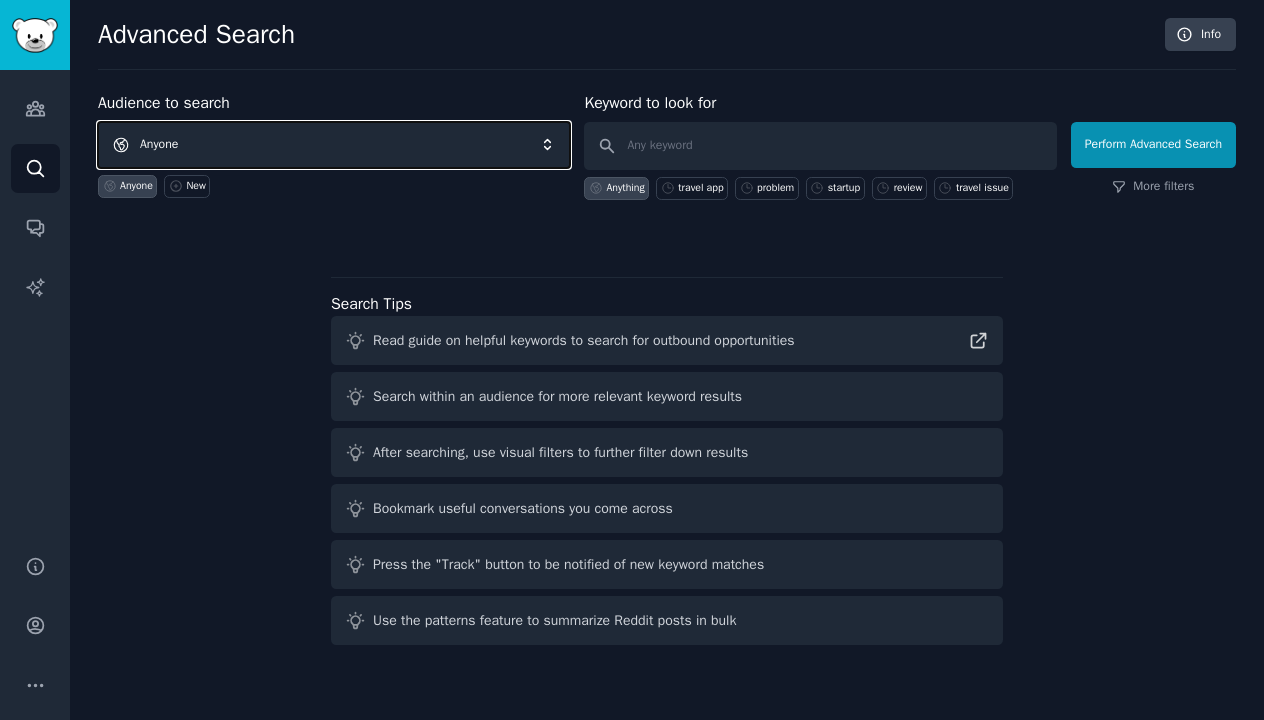 click on "Anyone" at bounding box center (334, 145) 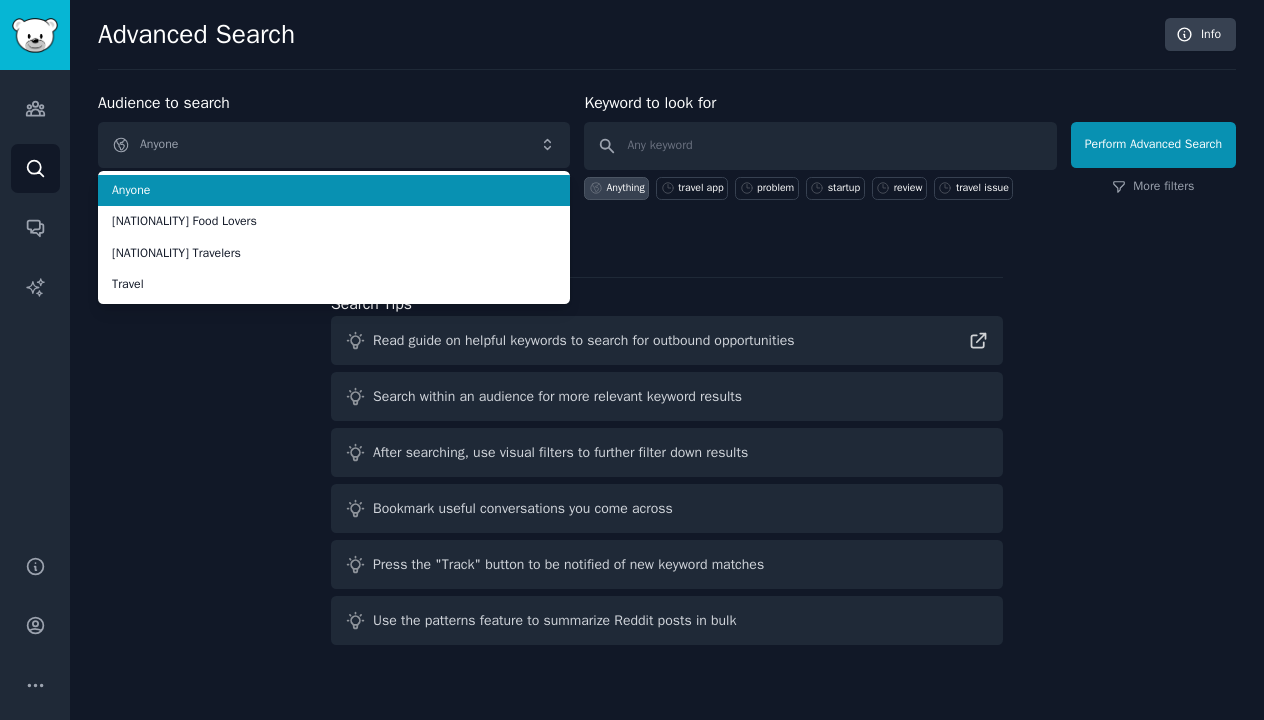 click on "Anyone" at bounding box center [334, 191] 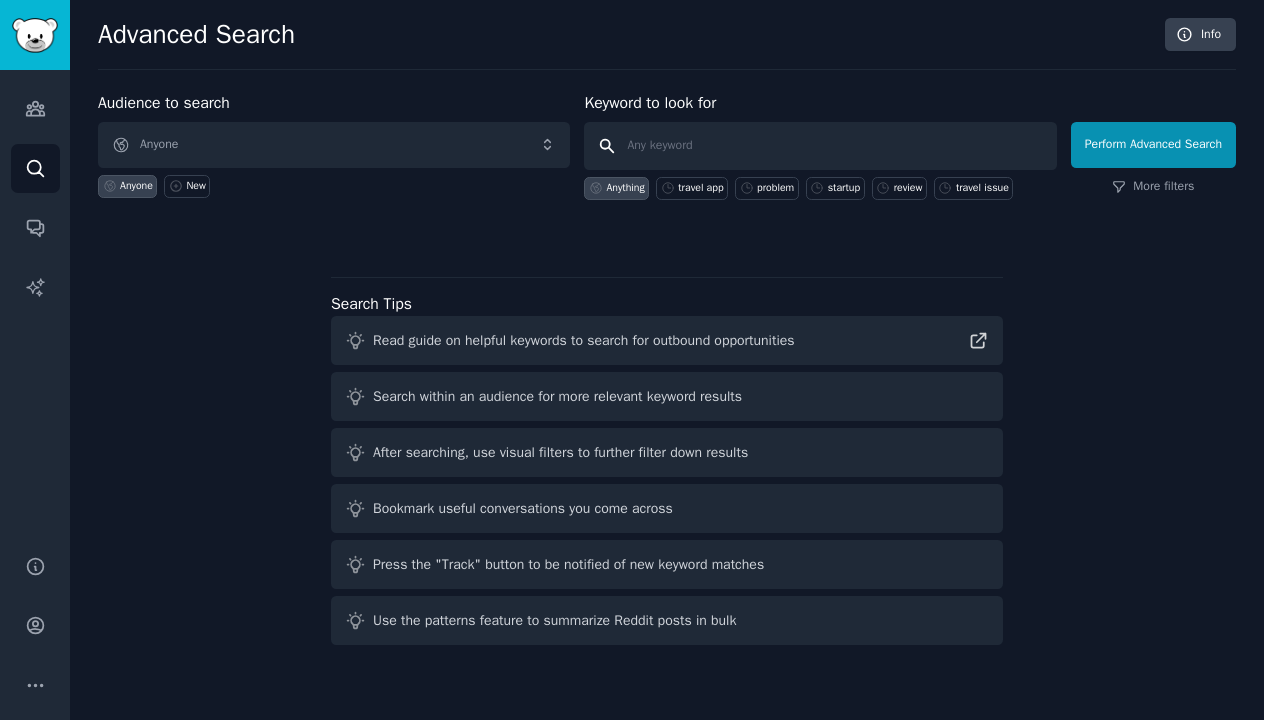 click at bounding box center (820, 146) 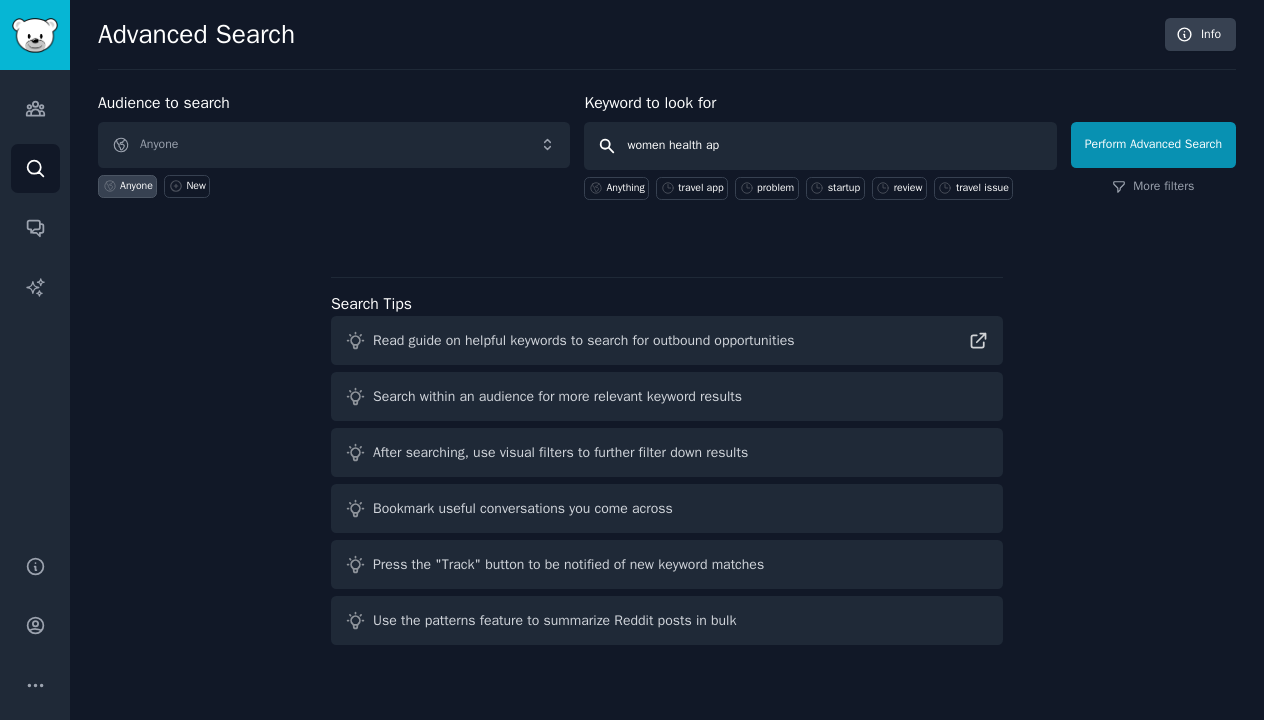 type on "women health app" 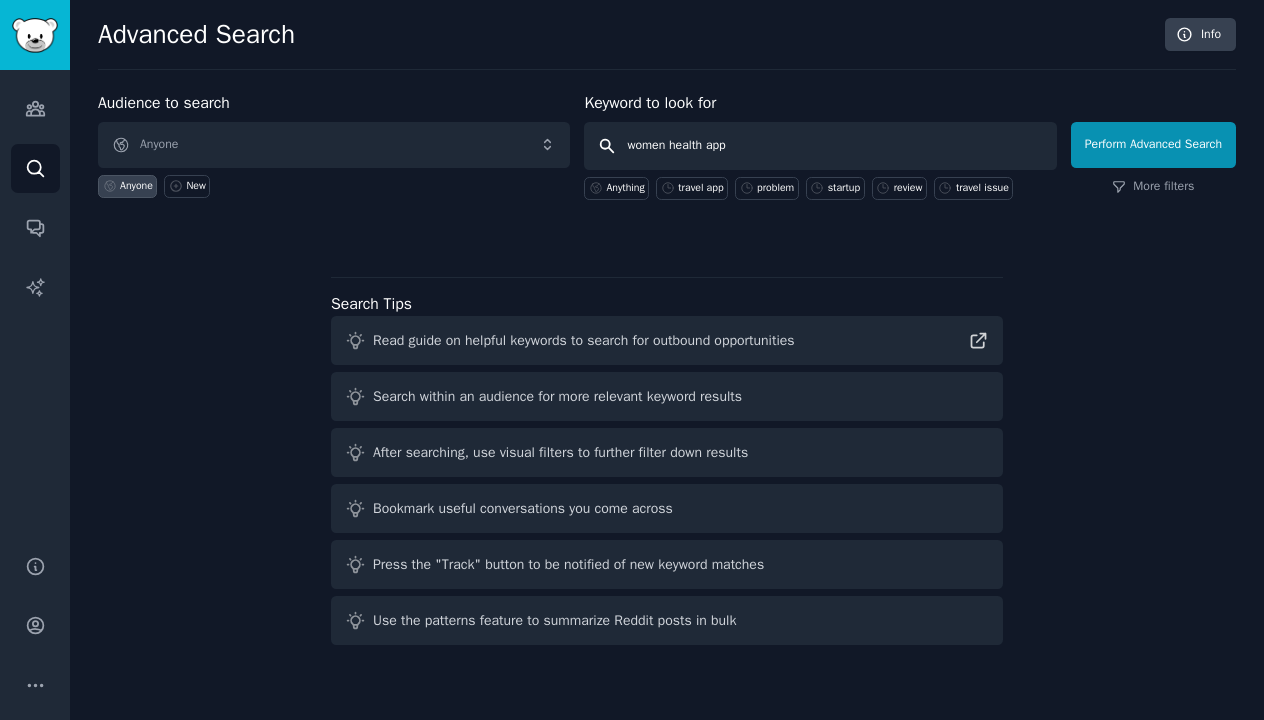 click on "Perform Advanced Search" at bounding box center [1153, 145] 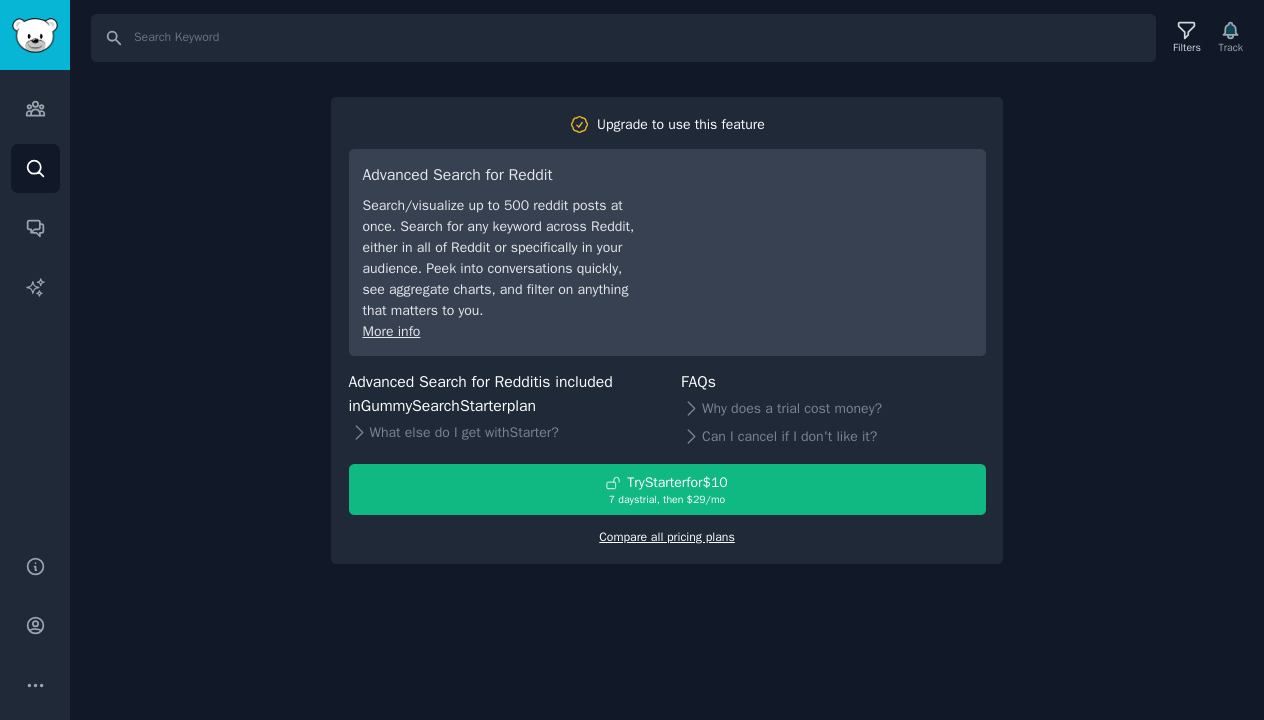 click on "Compare all pricing plans" at bounding box center [667, 537] 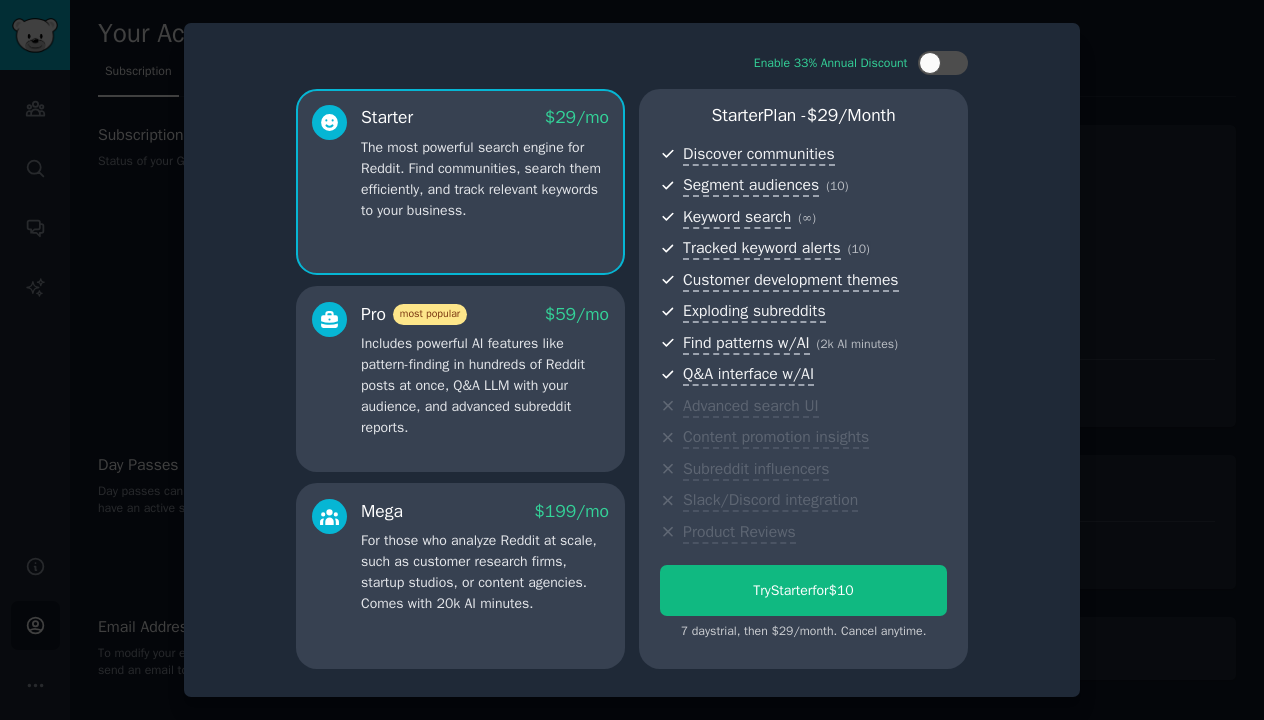 click at bounding box center [632, 360] 